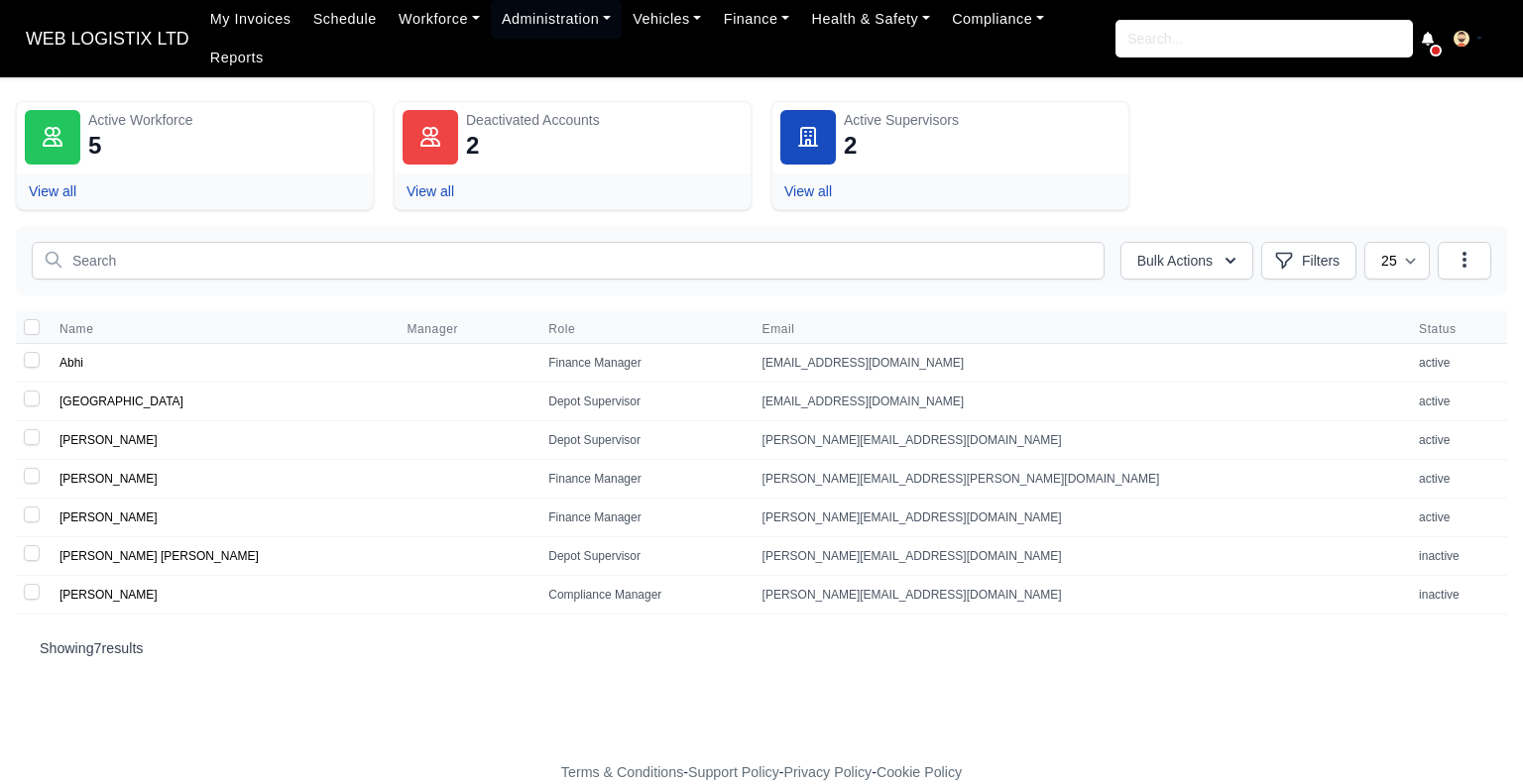 scroll, scrollTop: 0, scrollLeft: 0, axis: both 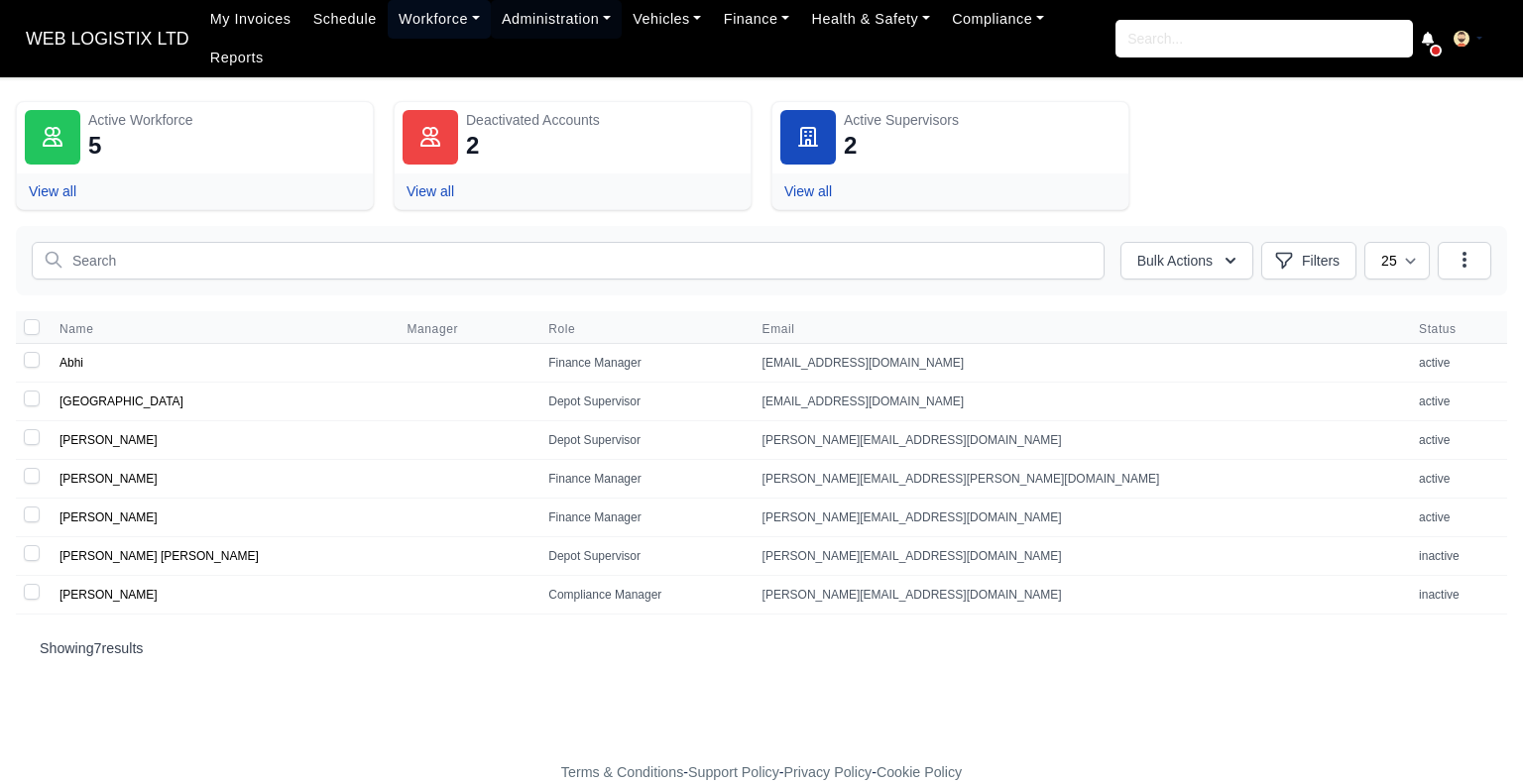 click on "Workforce" at bounding box center [439, 19] 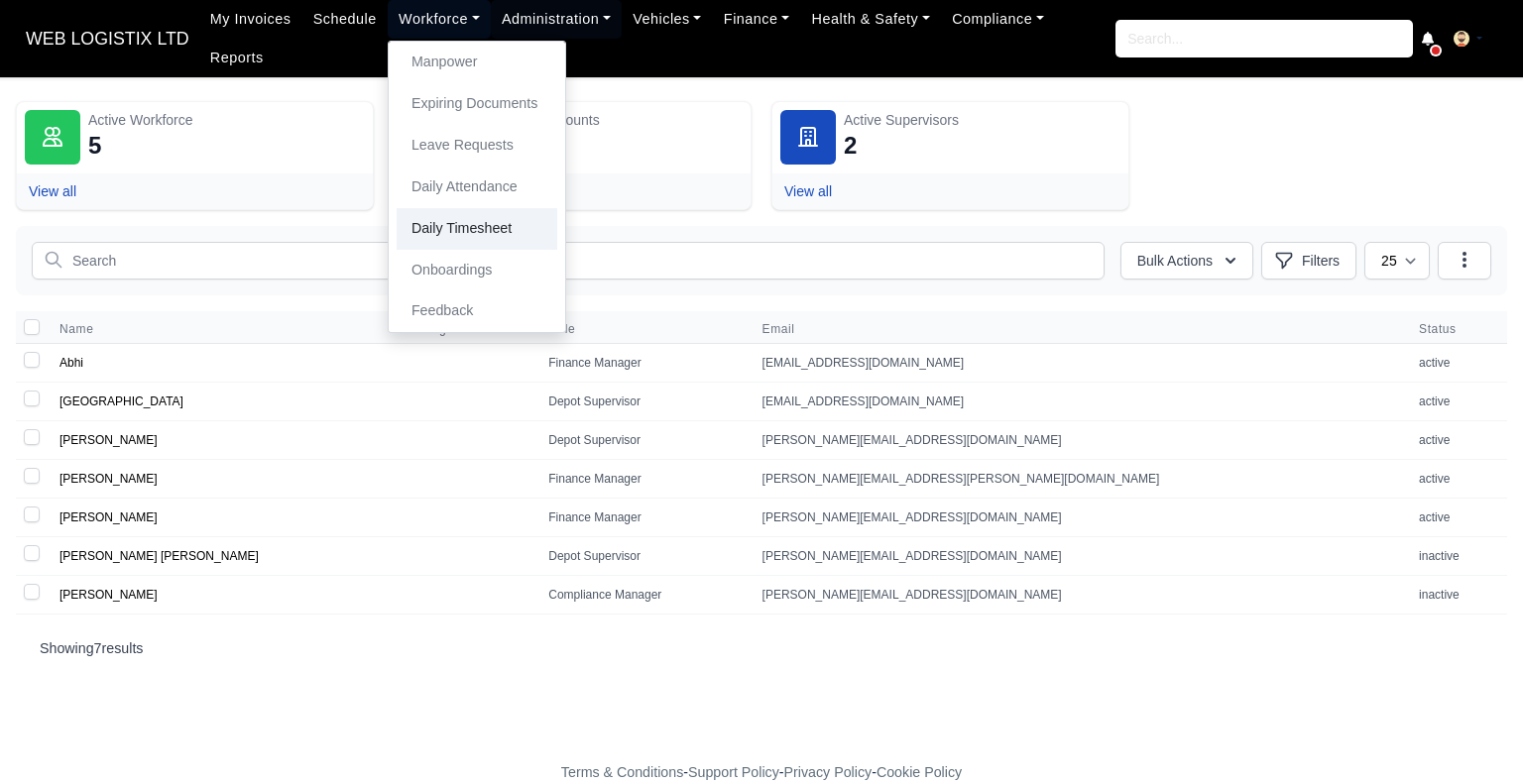 click on "Daily Timesheet" at bounding box center (477, 229) 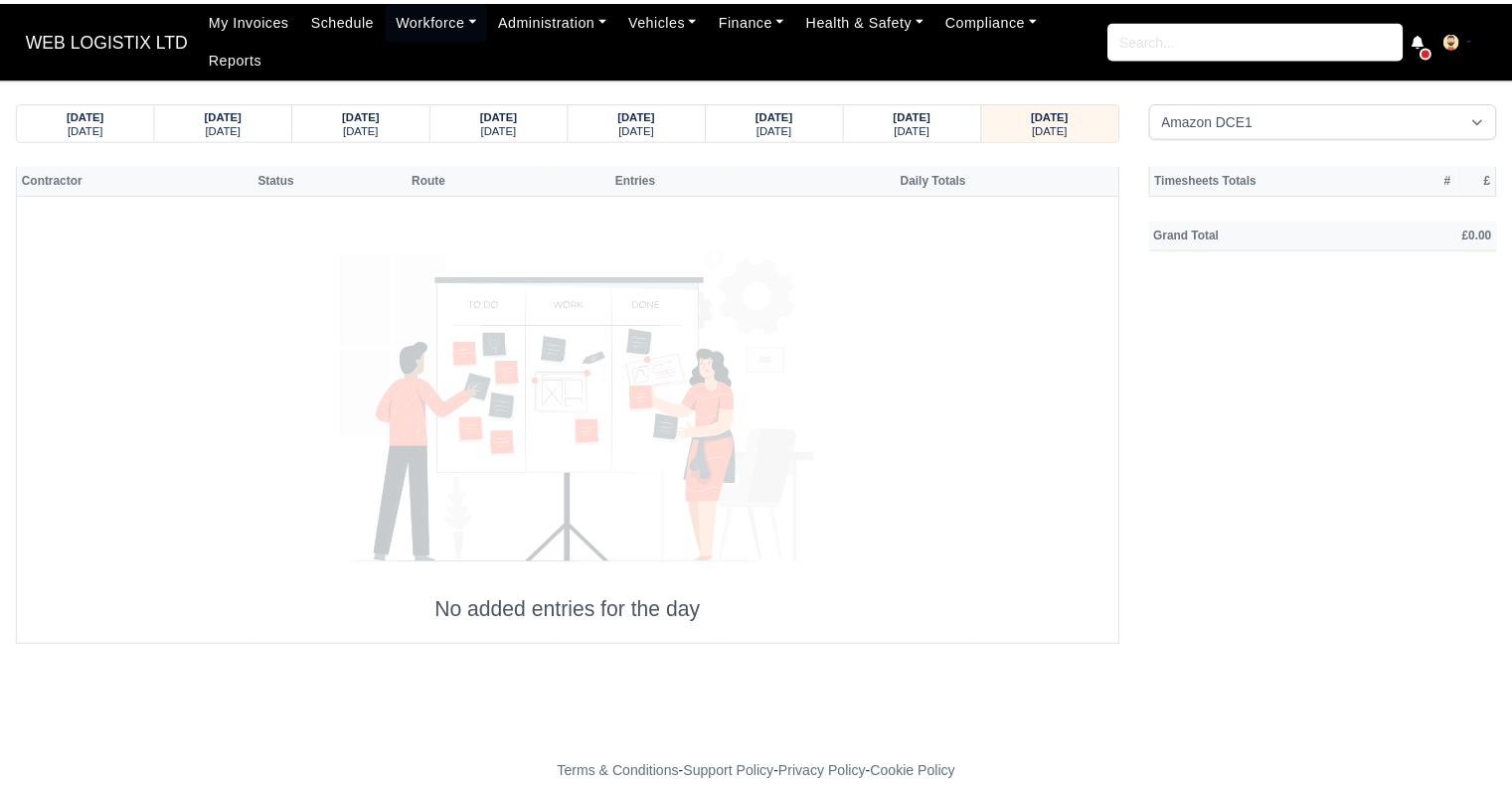 scroll, scrollTop: 0, scrollLeft: 0, axis: both 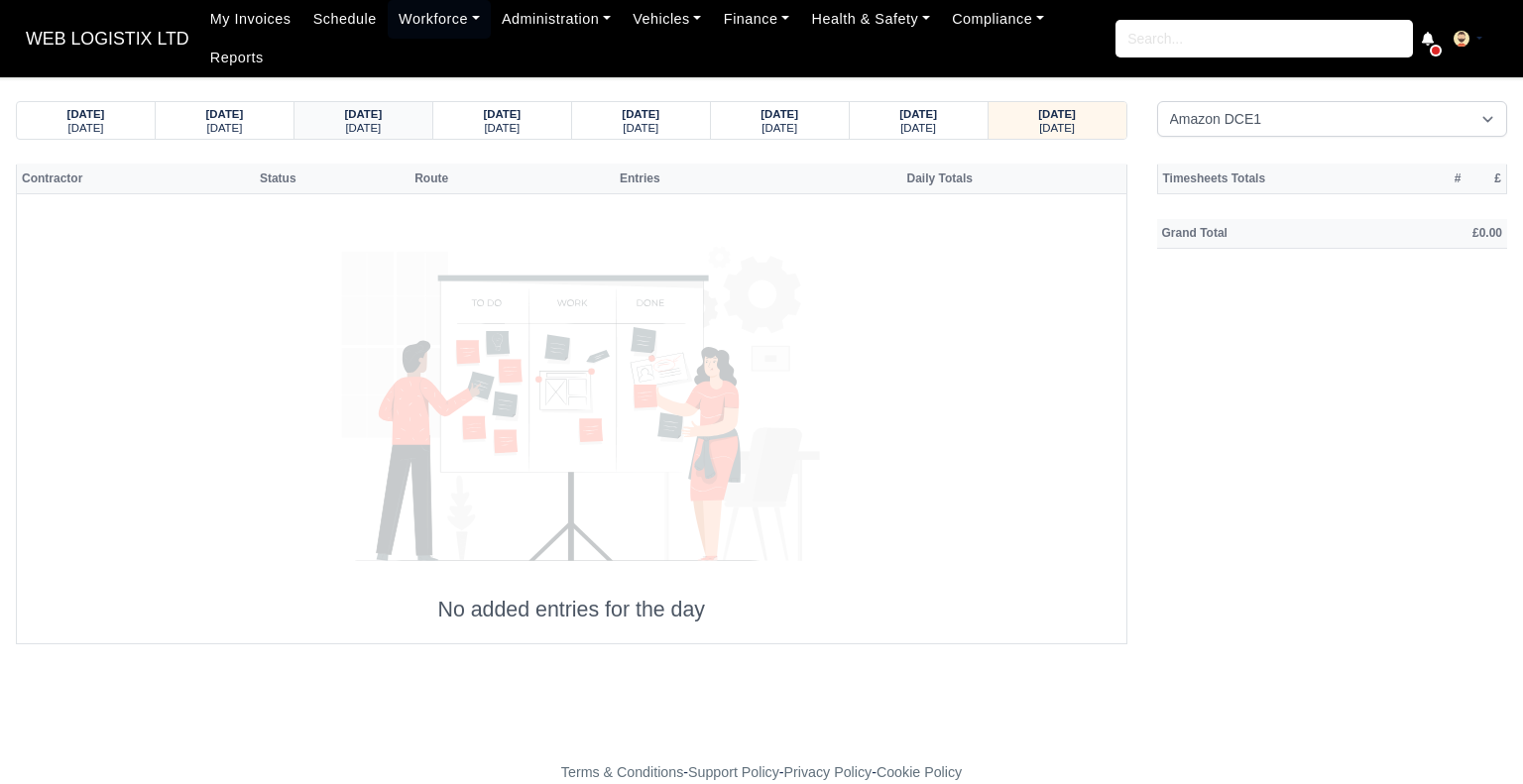 click on "28/06/2025" at bounding box center (363, 114) 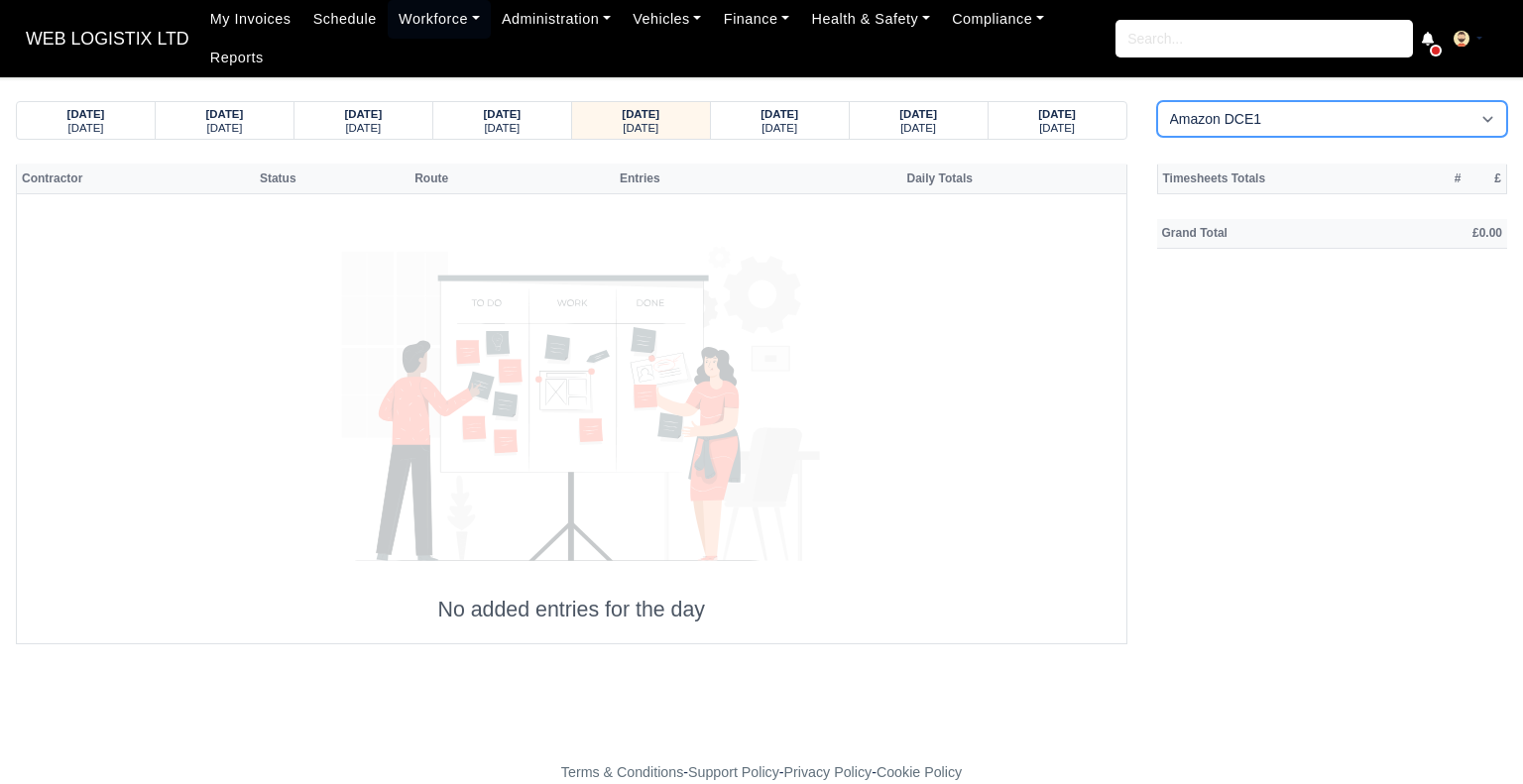 click on "Amazon DCE1
DWN2 - Knowsley (DWN2) - Amazon Logistics (L34 7XL)
DXM2 - Trafford Manchester (DXM2) - Amazon Logistics" at bounding box center [1333, 119] 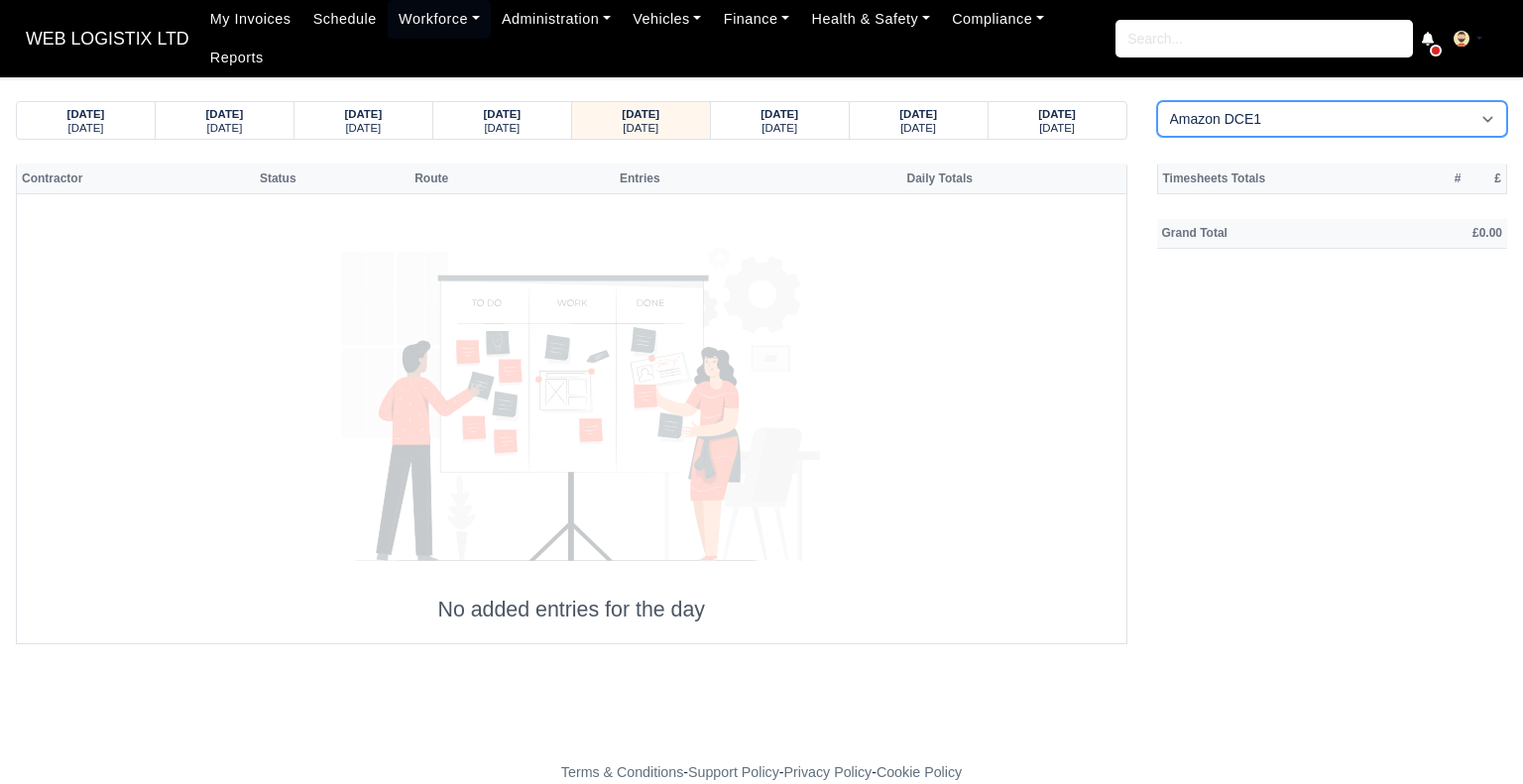 select on "1" 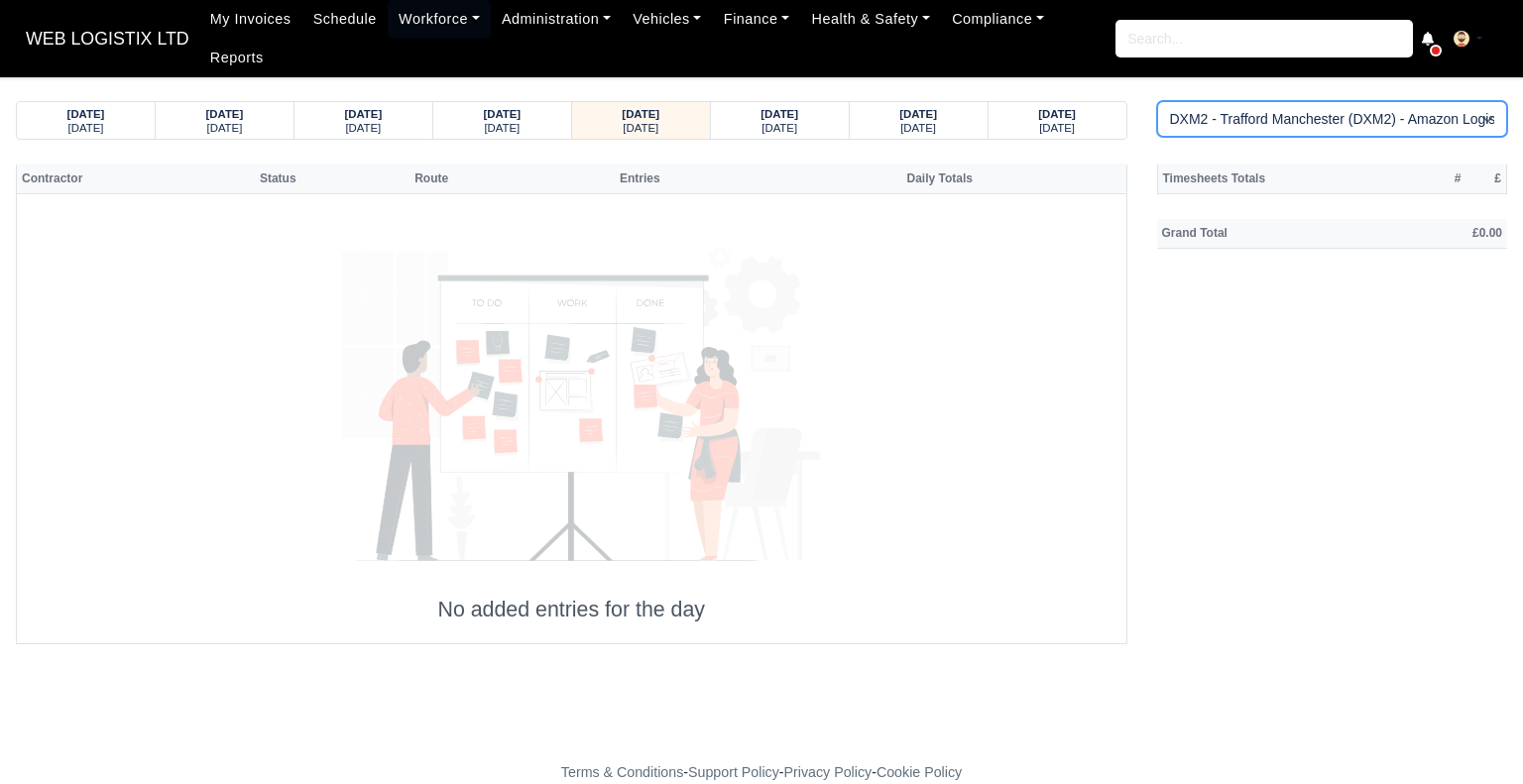 click on "Amazon DCE1
DWN2 - Knowsley (DWN2) - Amazon Logistics (L34 7XL)
DXM2 - Trafford Manchester (DXM2) - Amazon Logistics" at bounding box center (1333, 119) 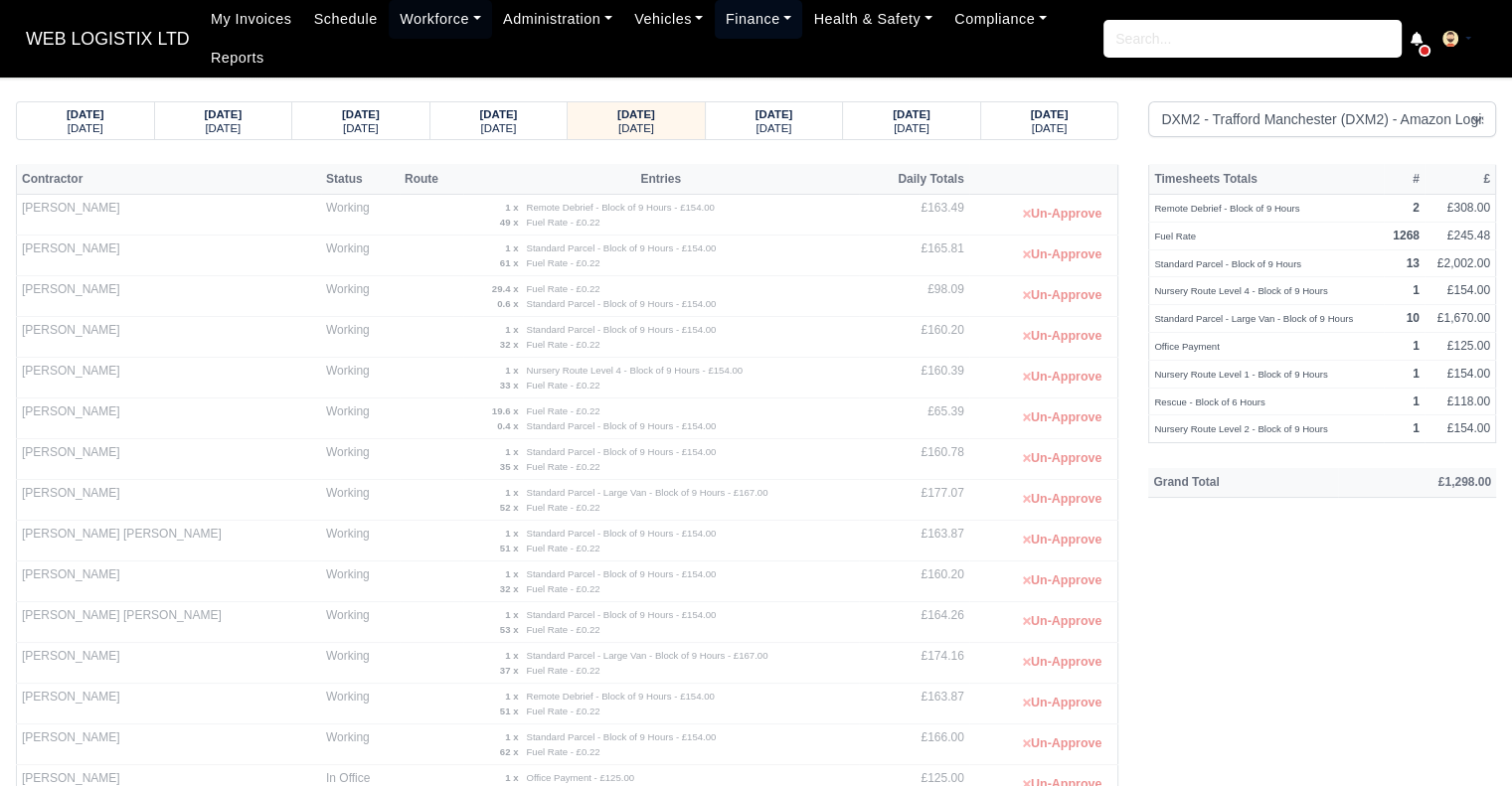 click on "Finance" at bounding box center (758, 19) 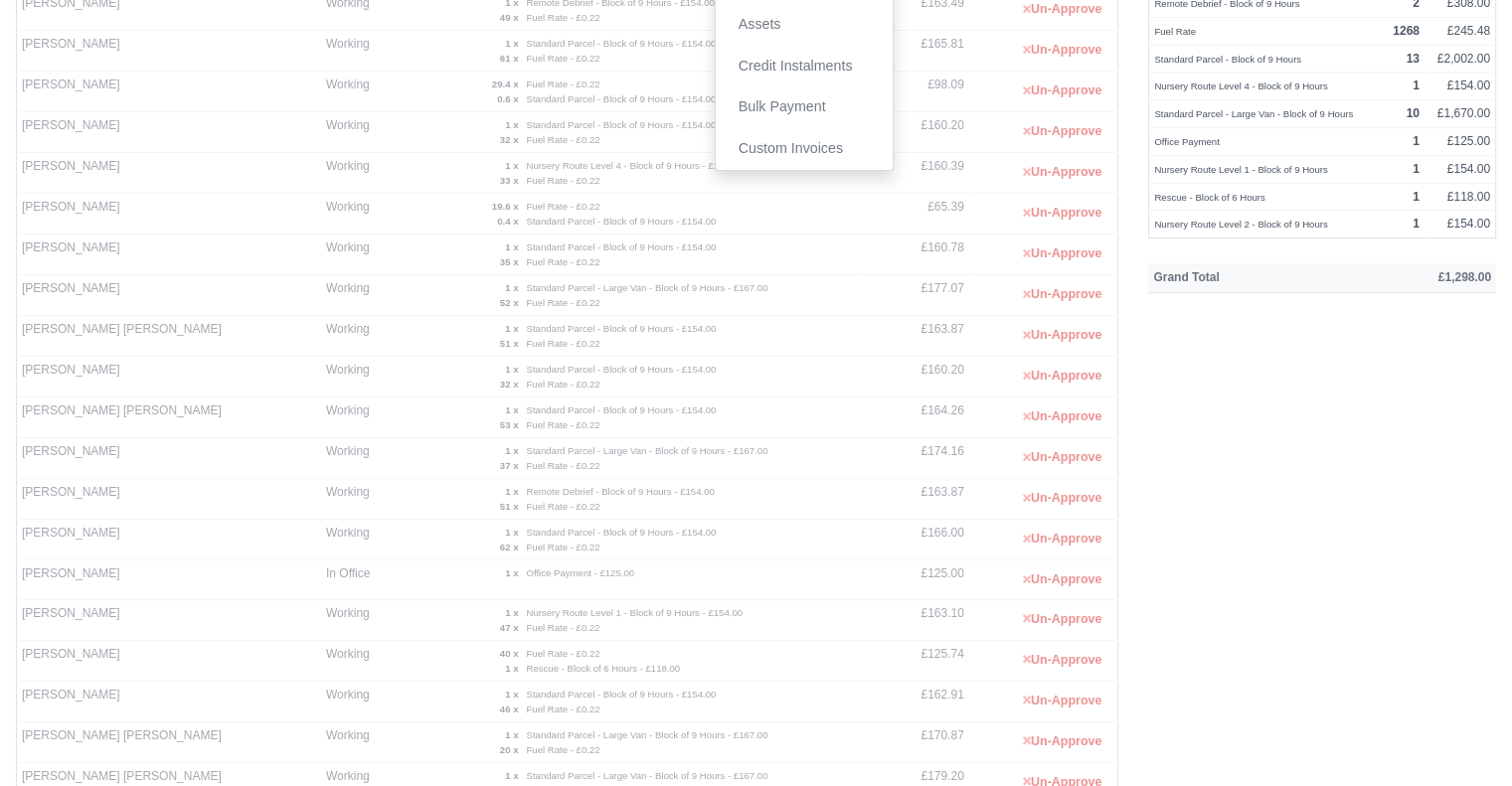 scroll, scrollTop: 200, scrollLeft: 0, axis: vertical 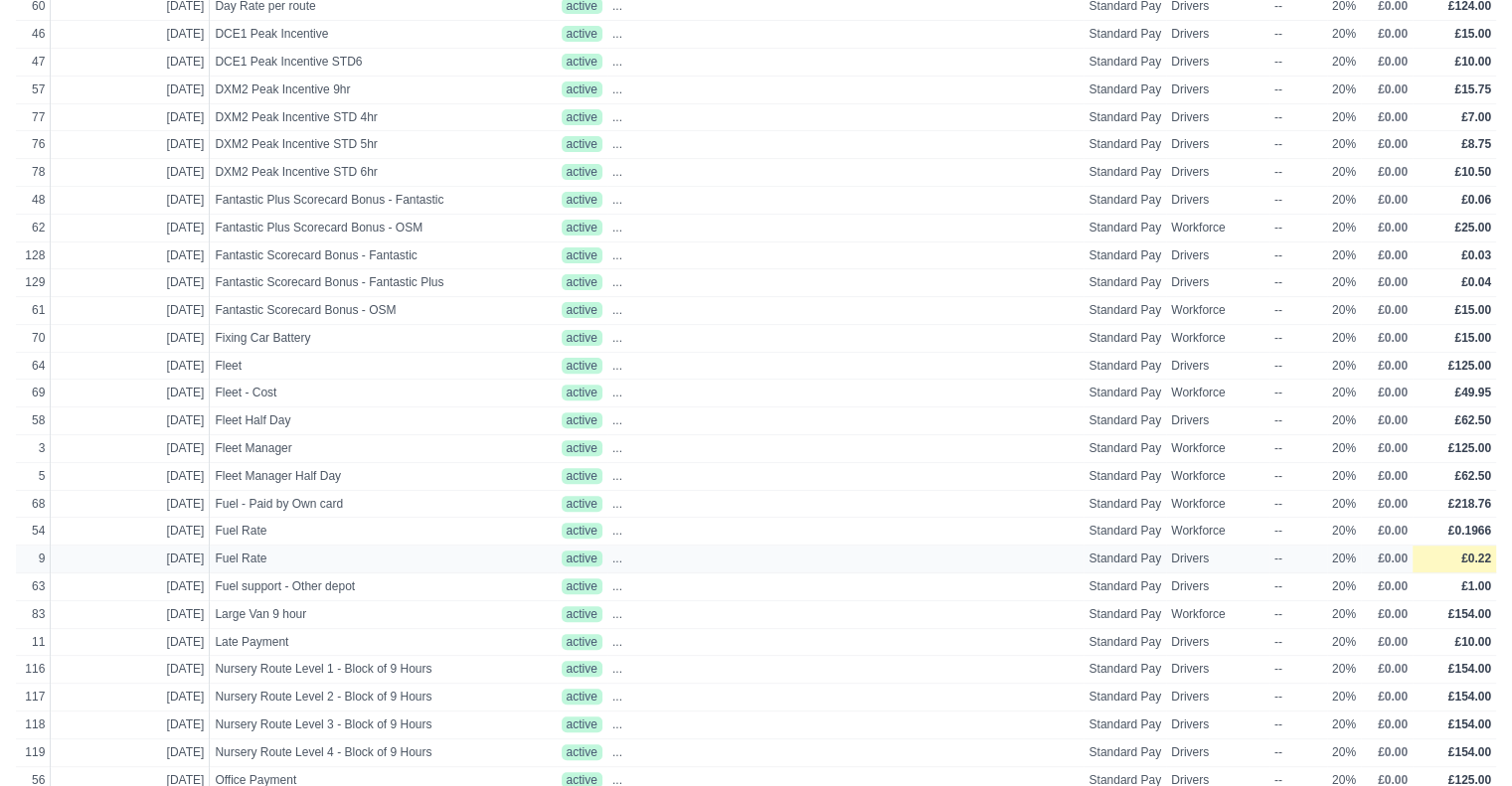 click on "£0.22" at bounding box center (1476, 558) 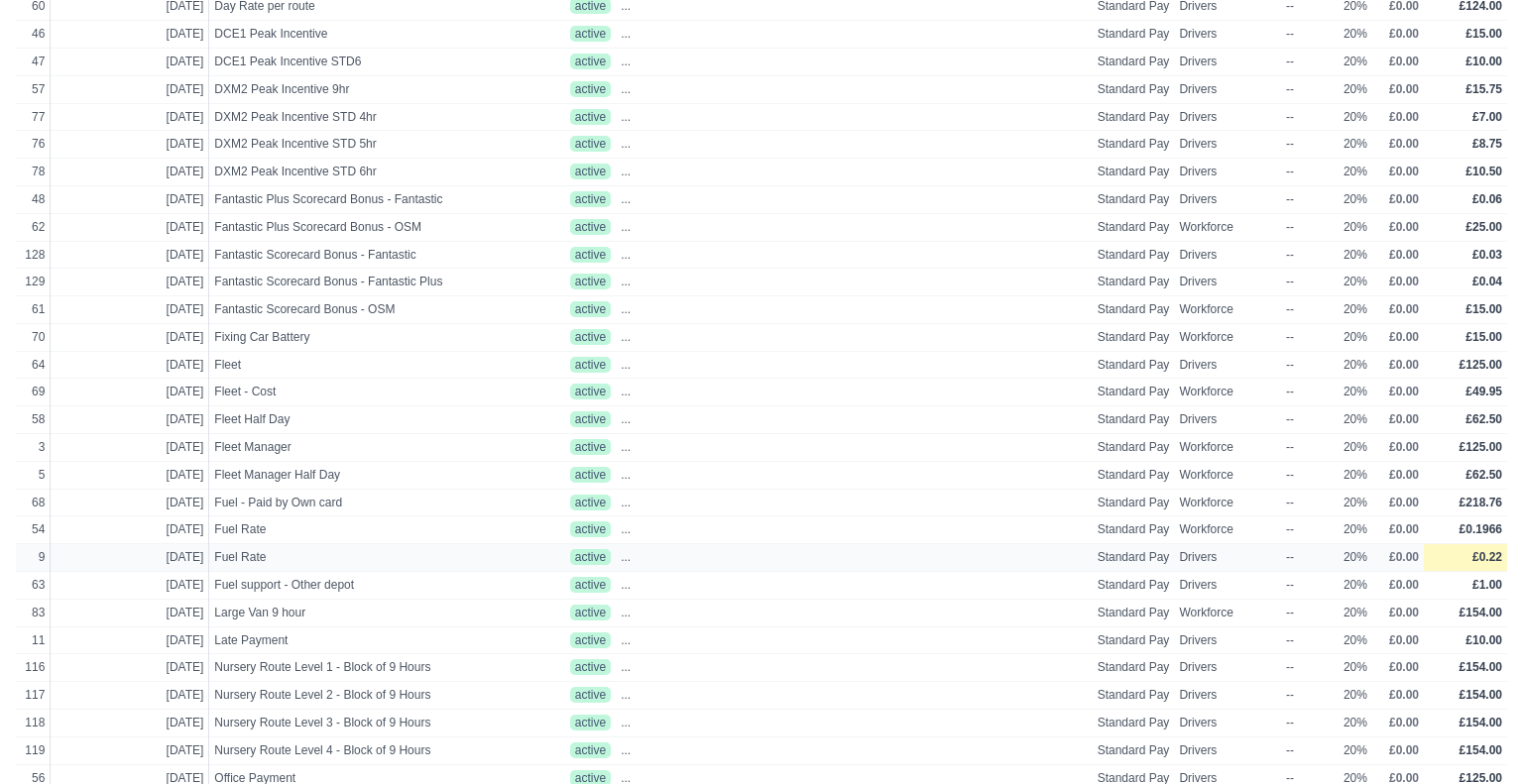 select 